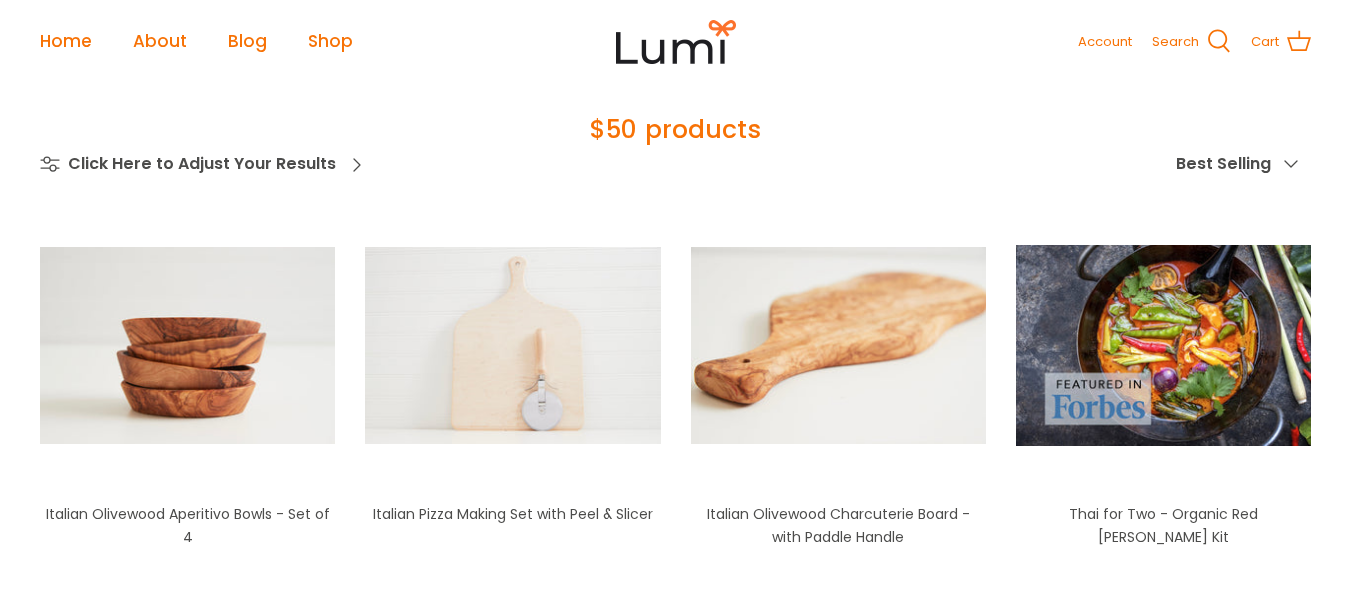 scroll, scrollTop: 0, scrollLeft: 0, axis: both 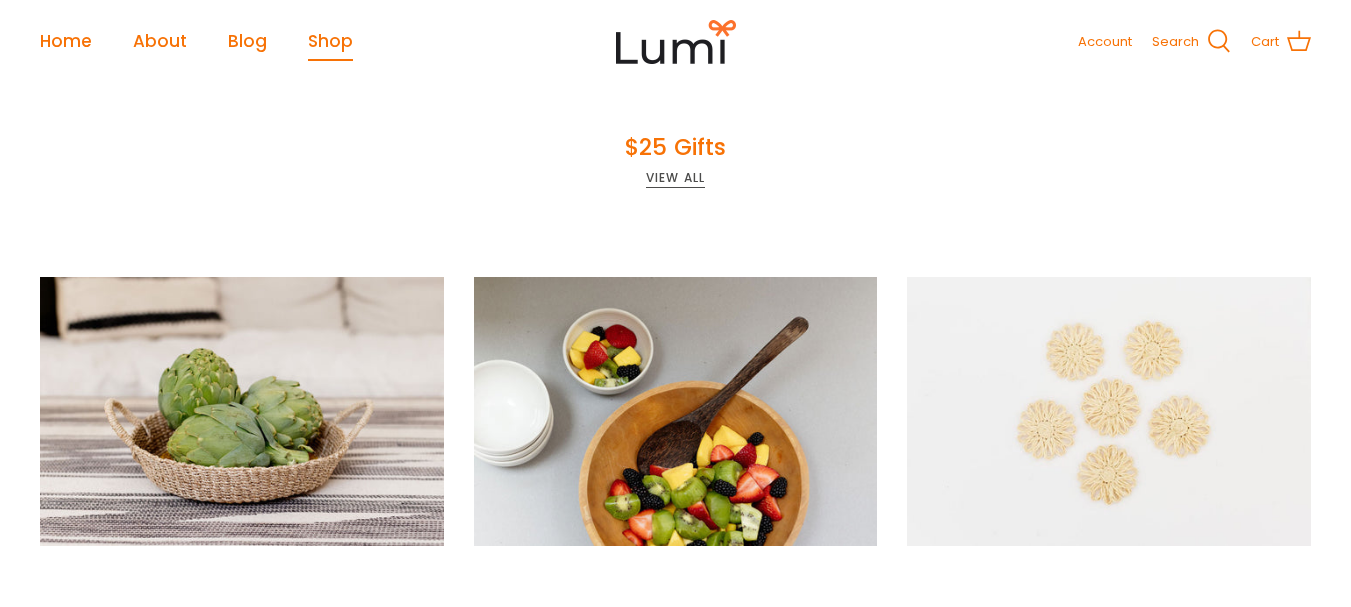 click at bounding box center (676, 42) 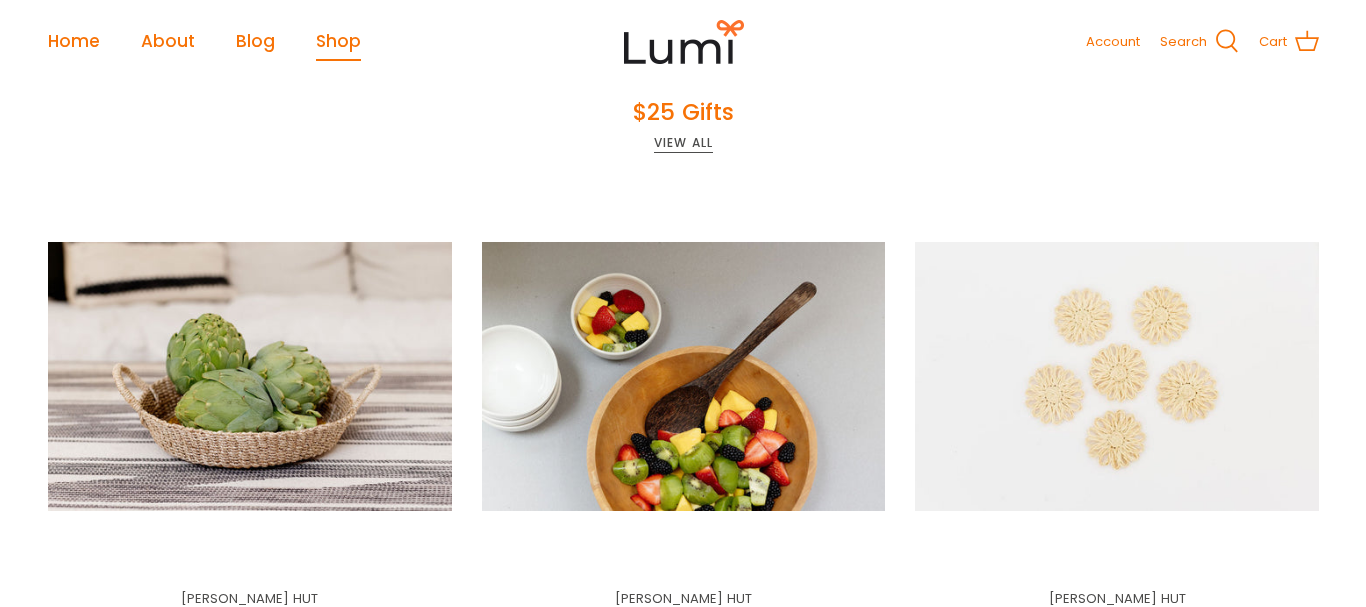 scroll, scrollTop: 0, scrollLeft: 0, axis: both 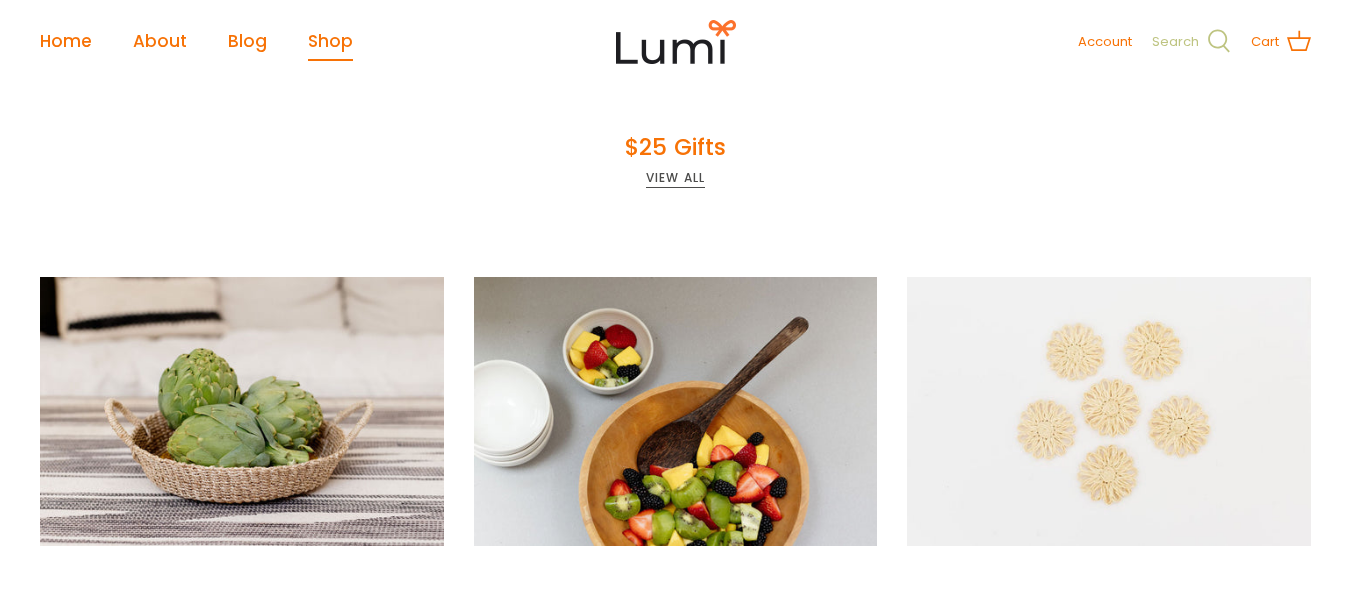 click 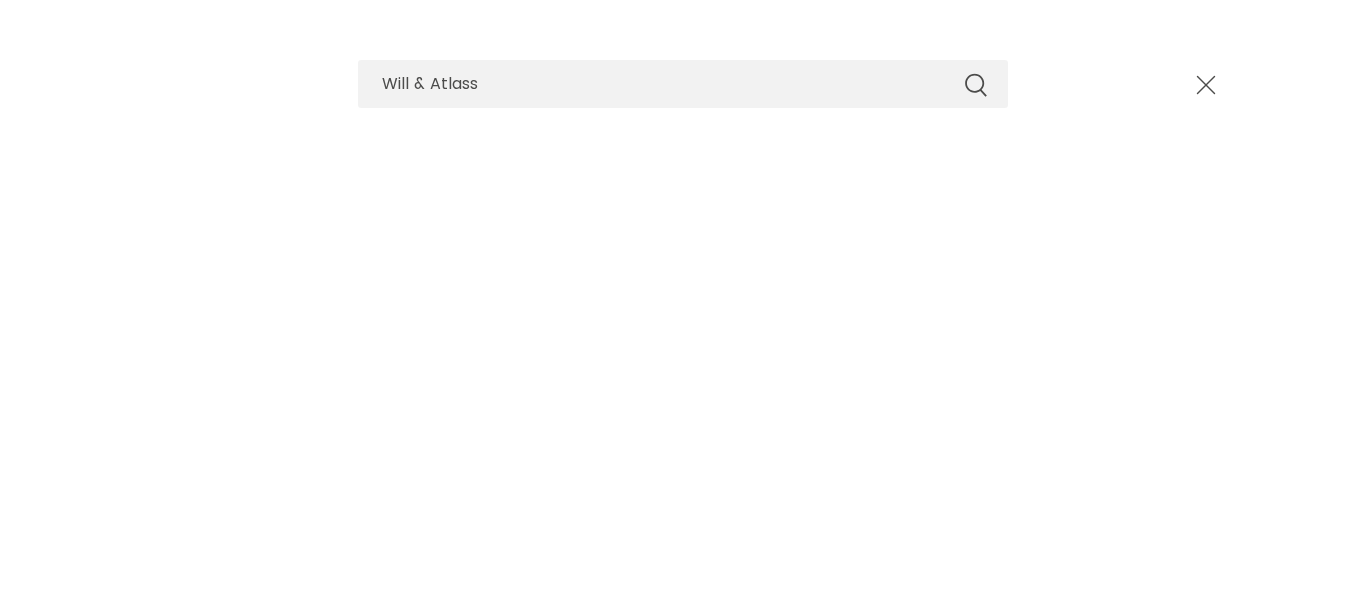 type on "Will & Atlass" 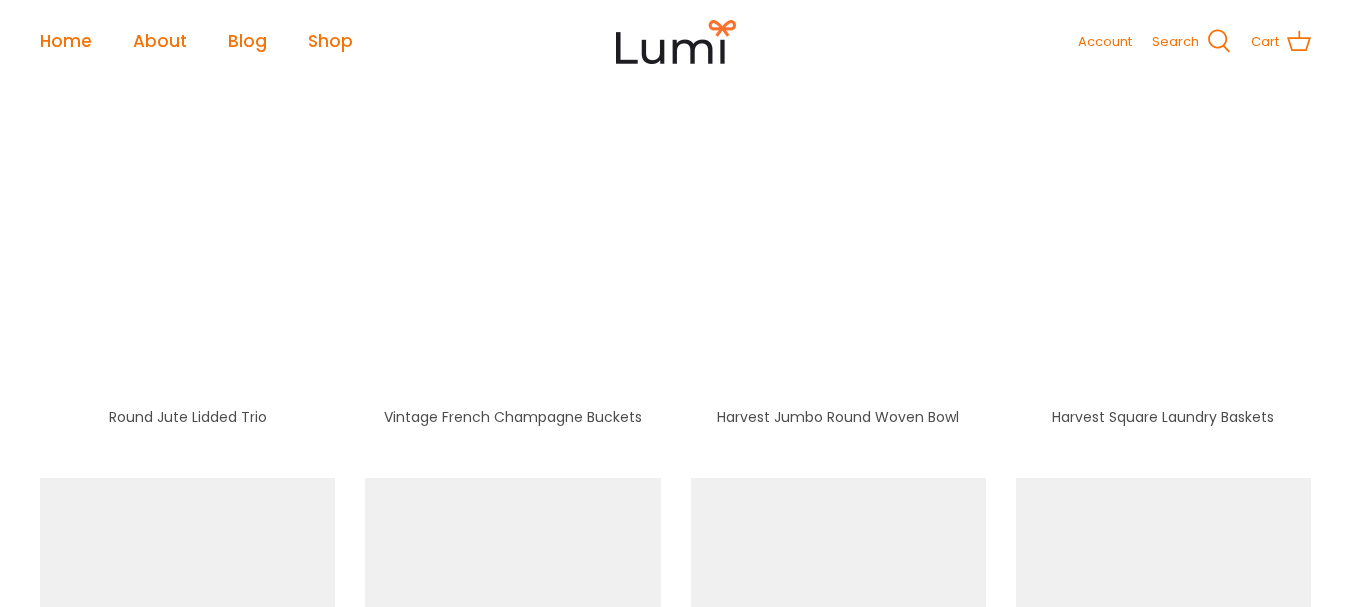 scroll, scrollTop: 1395, scrollLeft: 0, axis: vertical 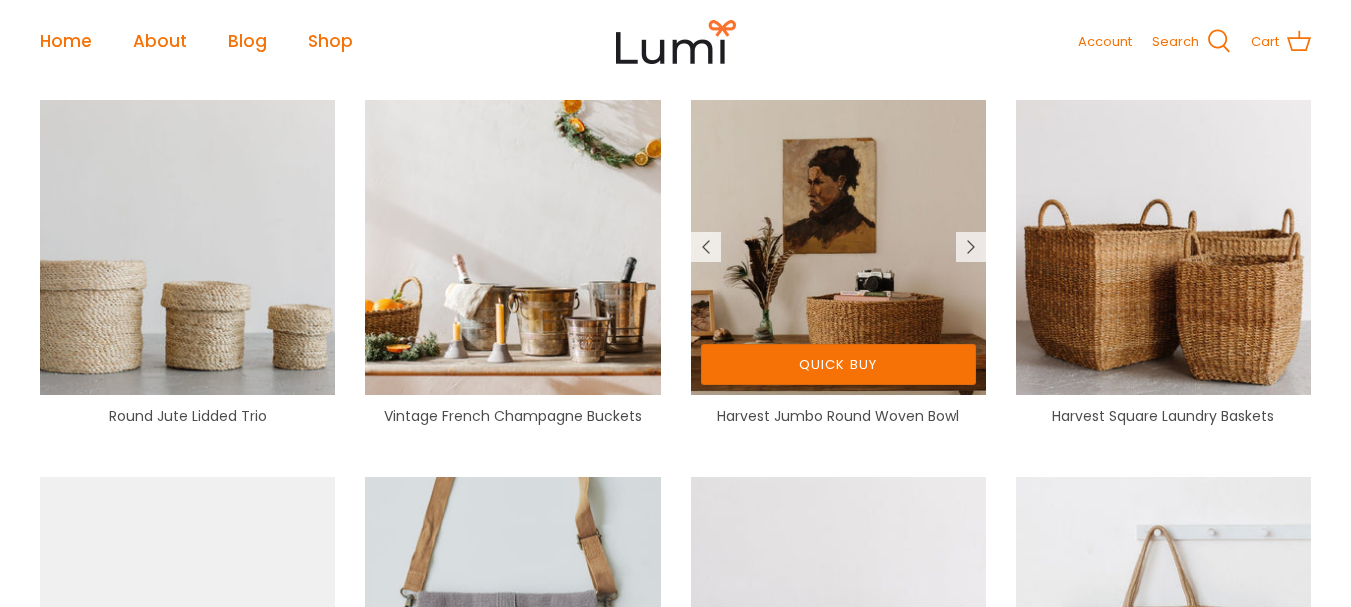click on "Quick buy" at bounding box center (838, 364) 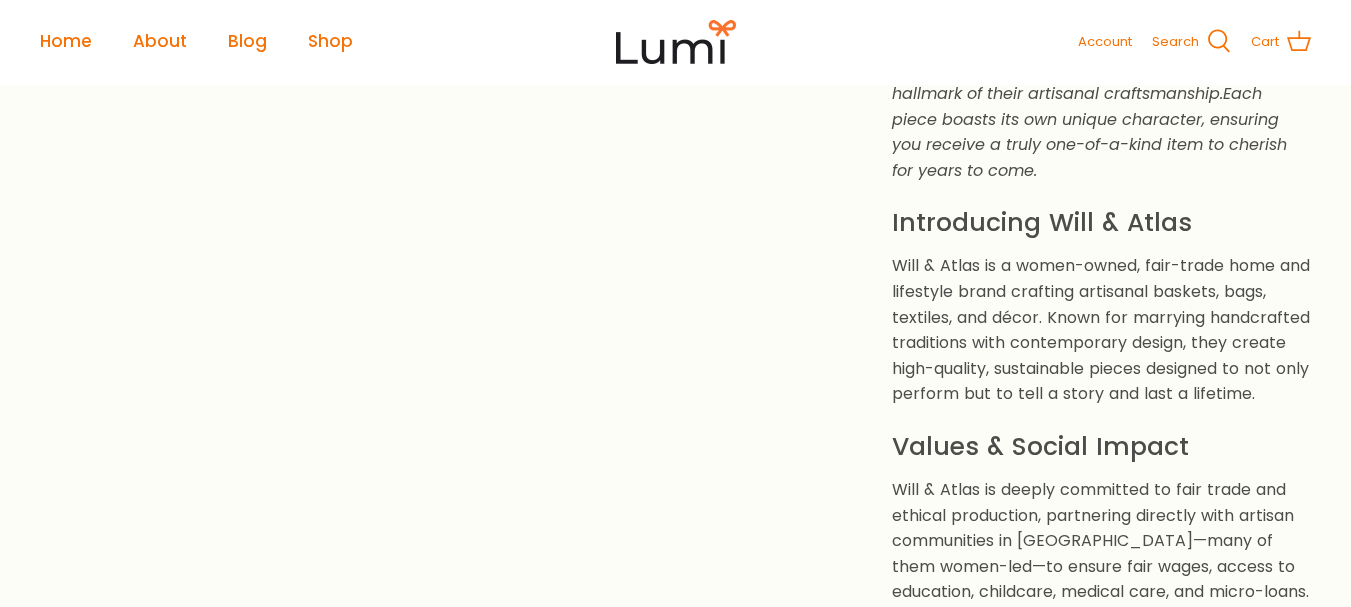scroll, scrollTop: 2867, scrollLeft: 0, axis: vertical 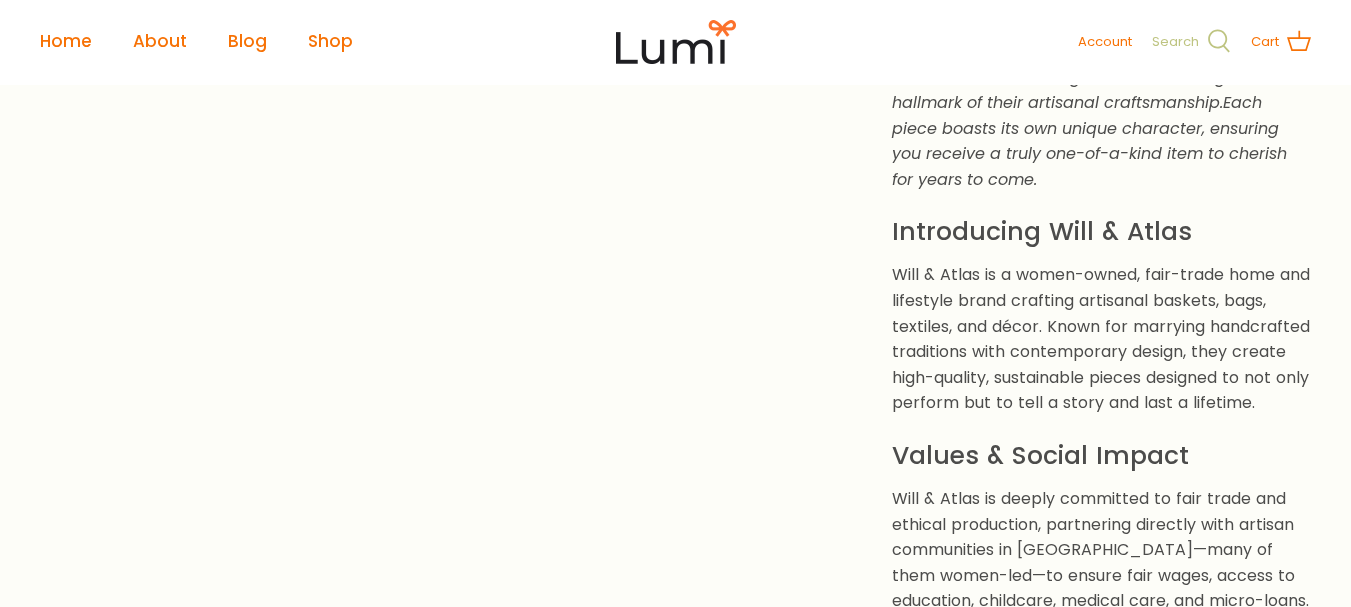 click on "Search" at bounding box center [1175, 42] 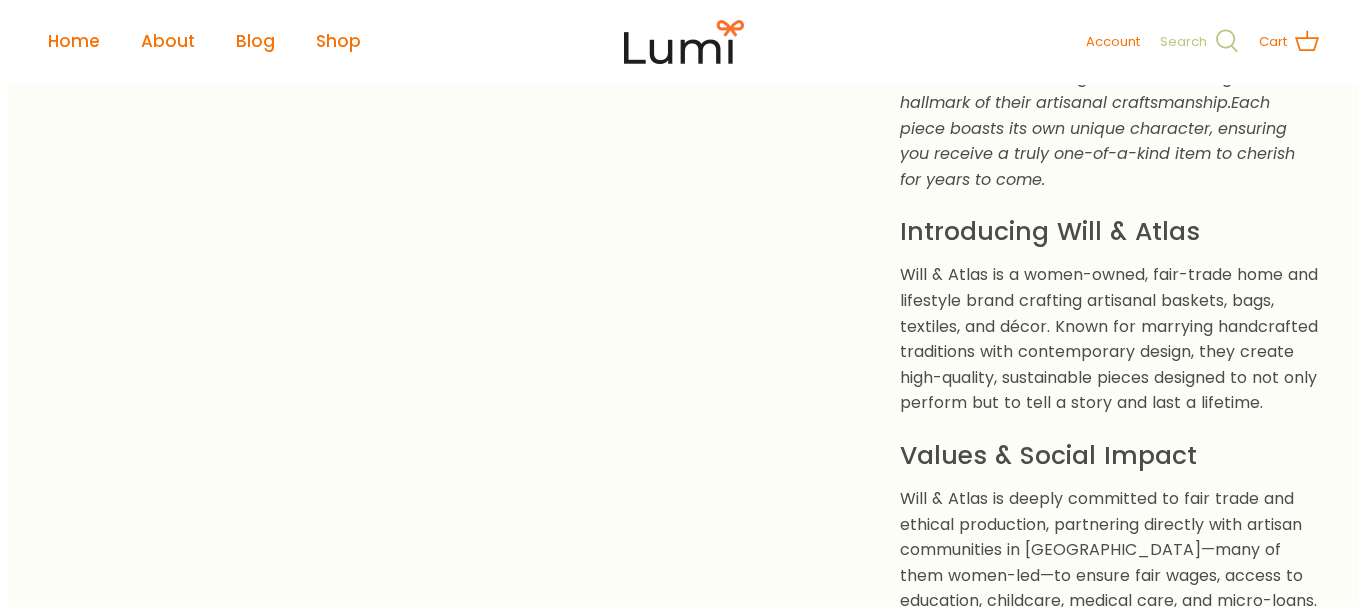 scroll, scrollTop: 2878, scrollLeft: 0, axis: vertical 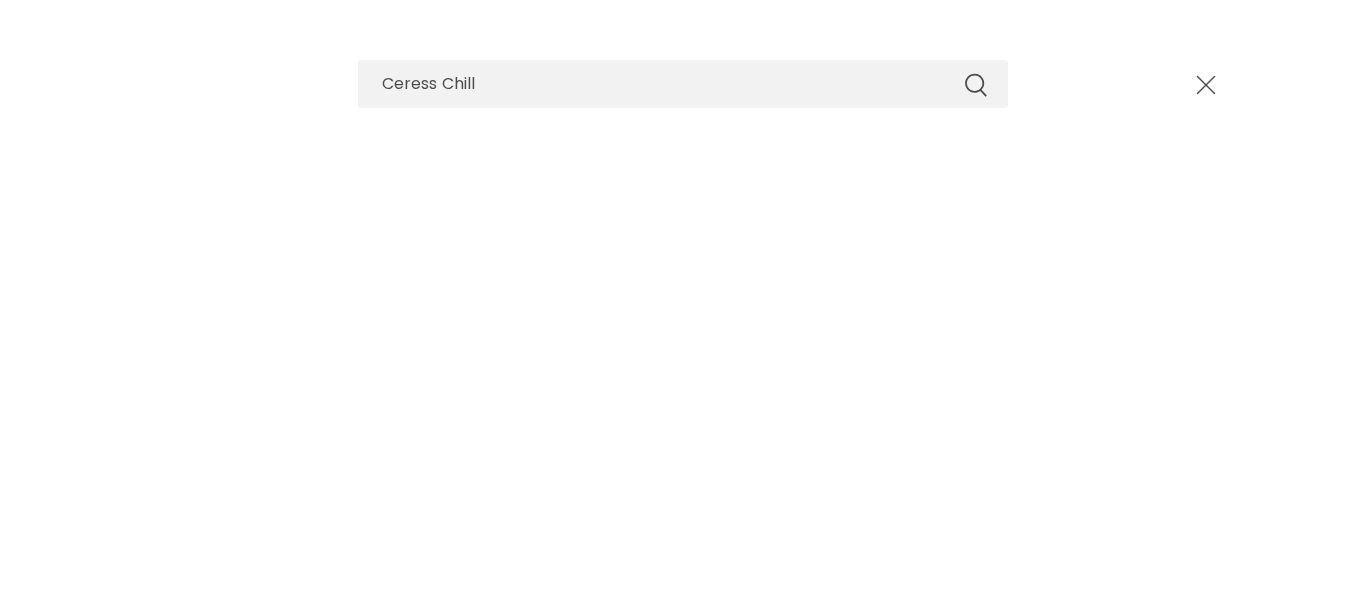 type on "Ceress Chill" 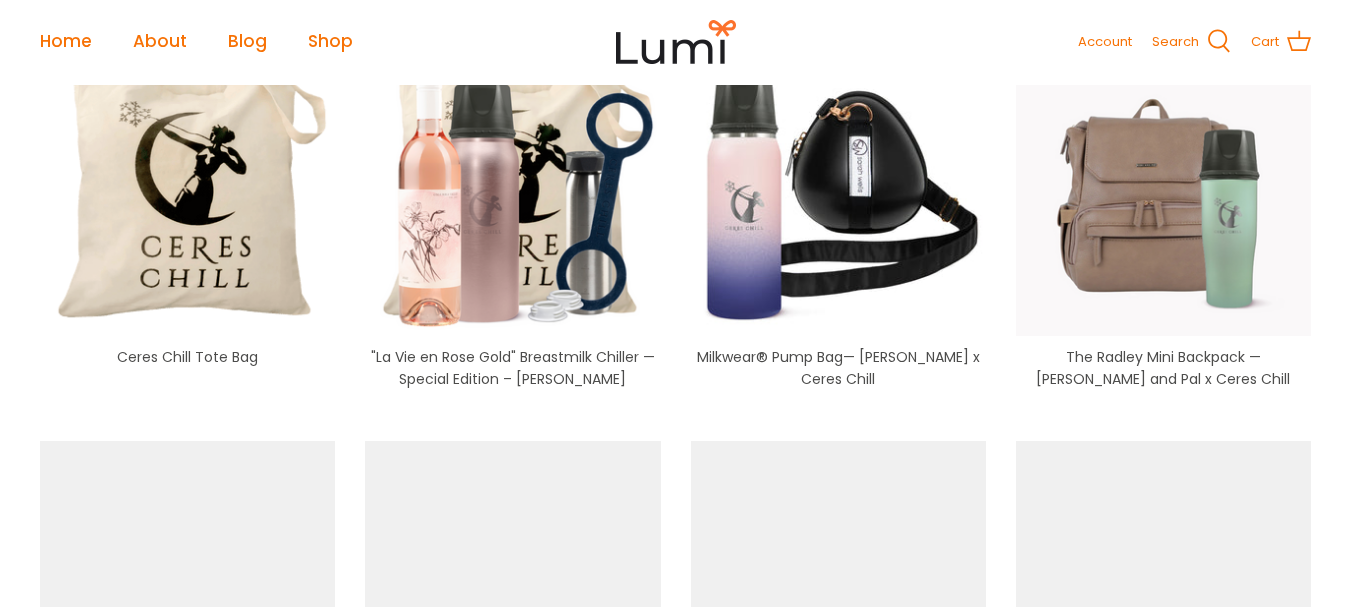 scroll, scrollTop: 233, scrollLeft: 0, axis: vertical 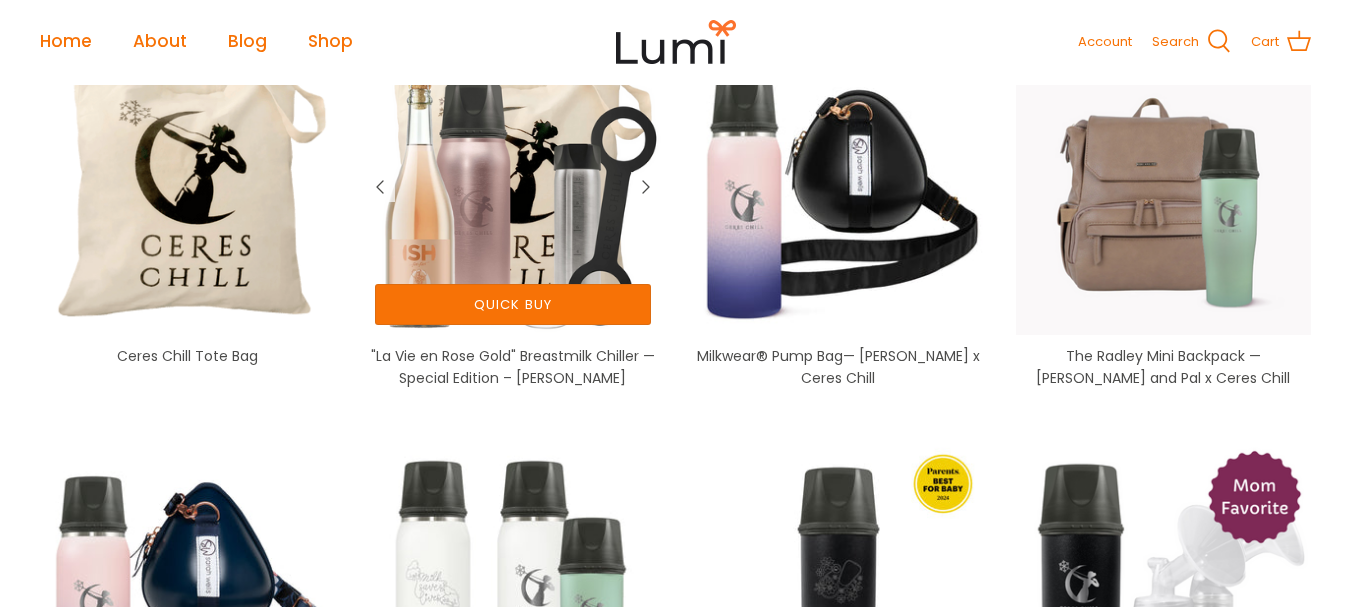 click at bounding box center [512, 187] 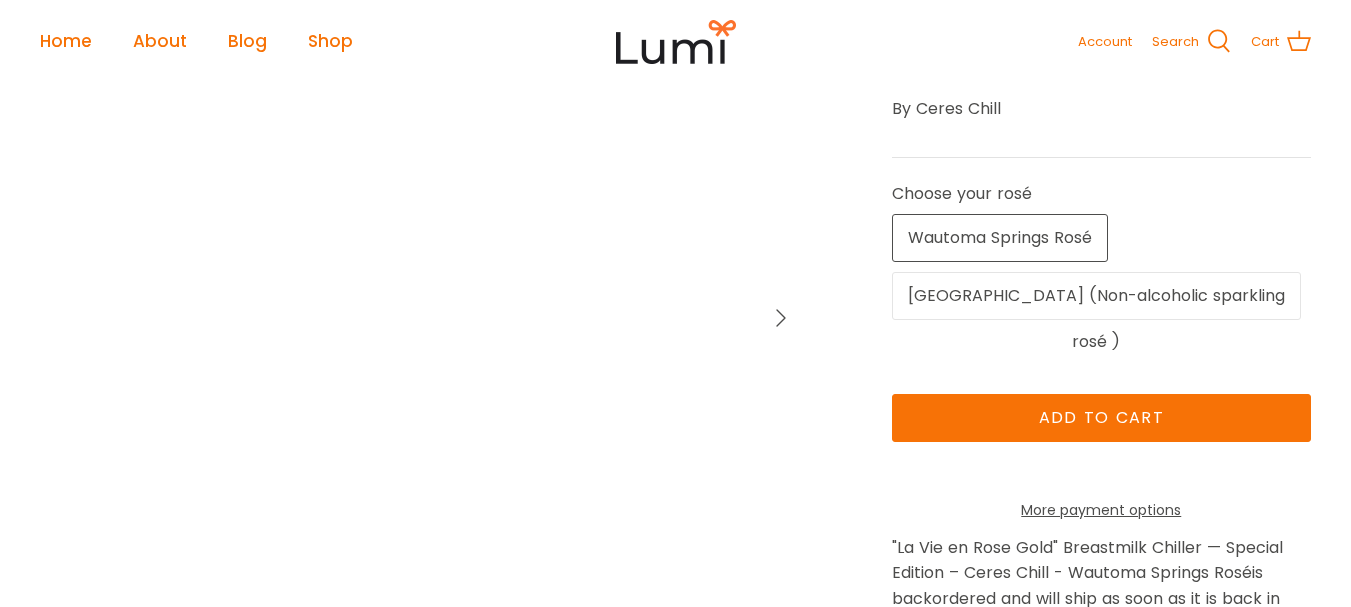 scroll, scrollTop: 216, scrollLeft: 0, axis: vertical 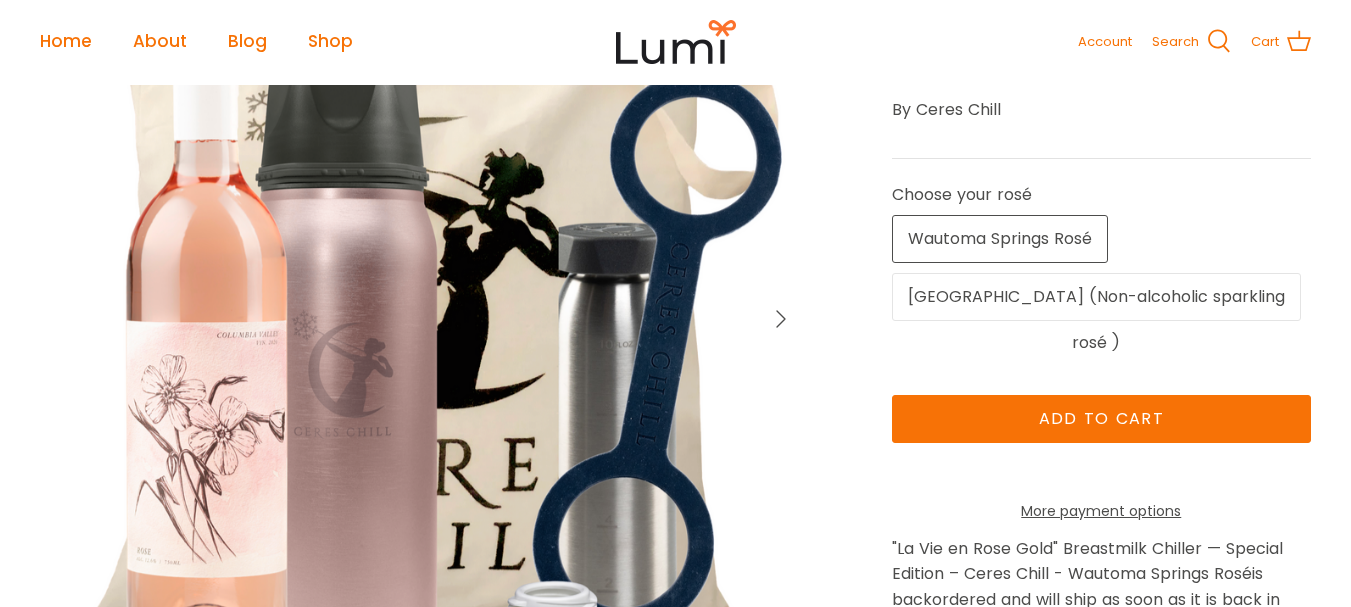 click at bounding box center (421, 319) 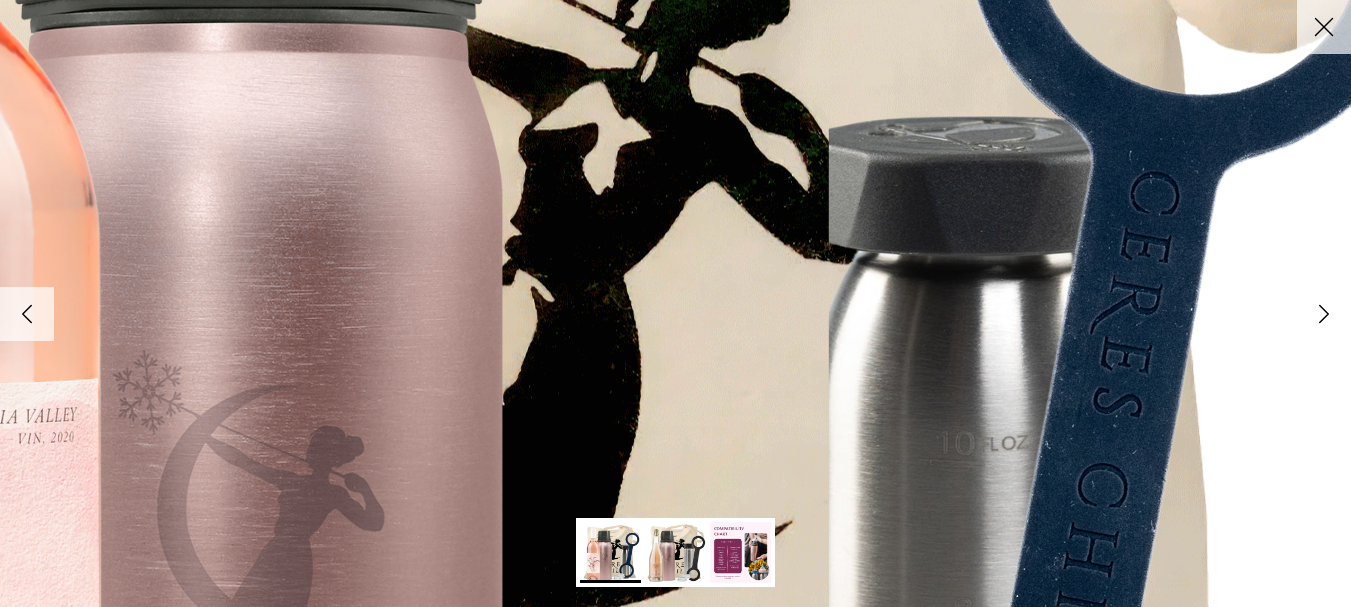 click at bounding box center (461, 376) 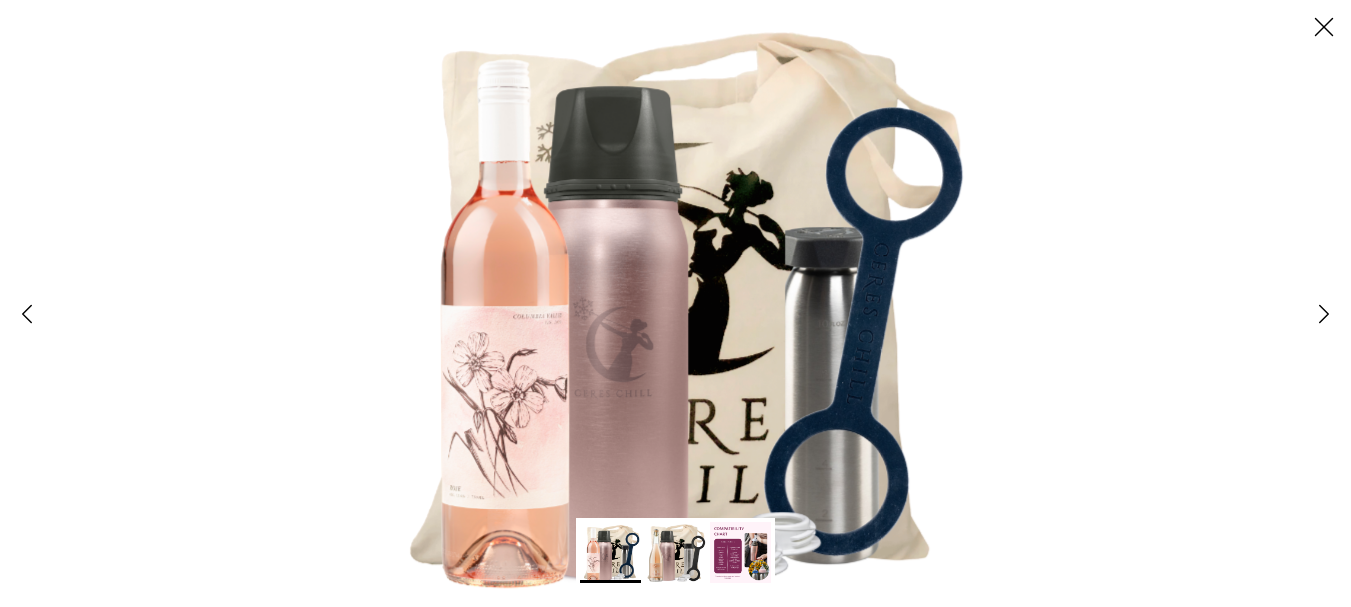 click at bounding box center [675, 303] 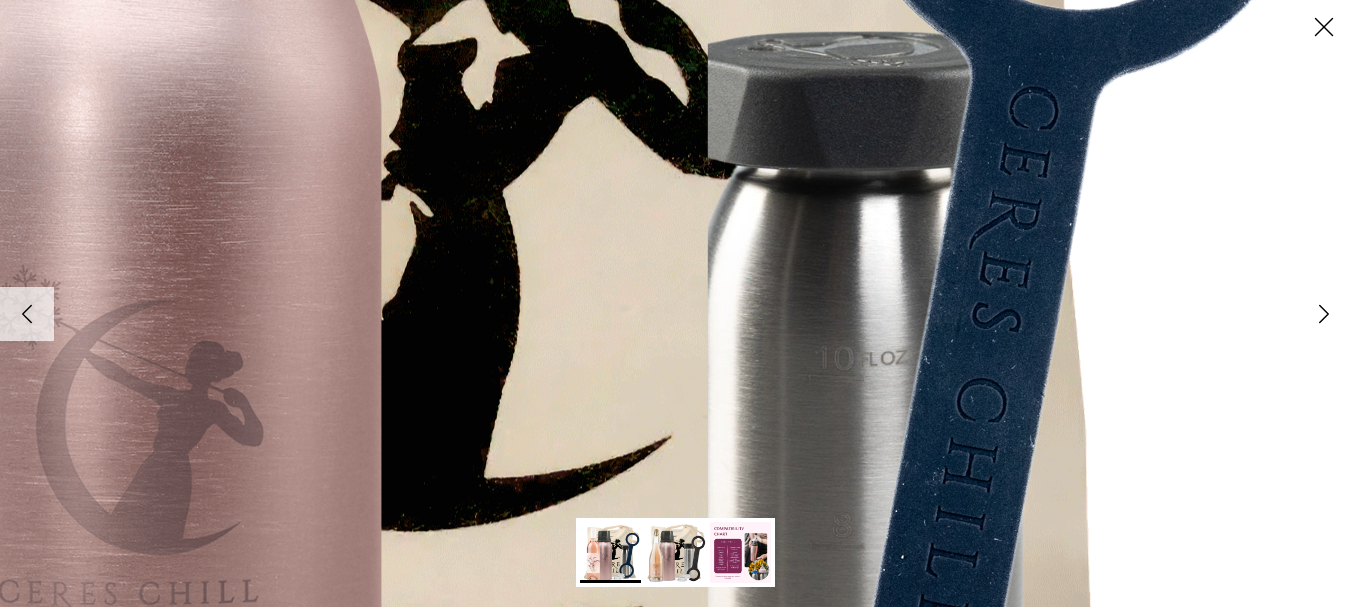 click on "Right" 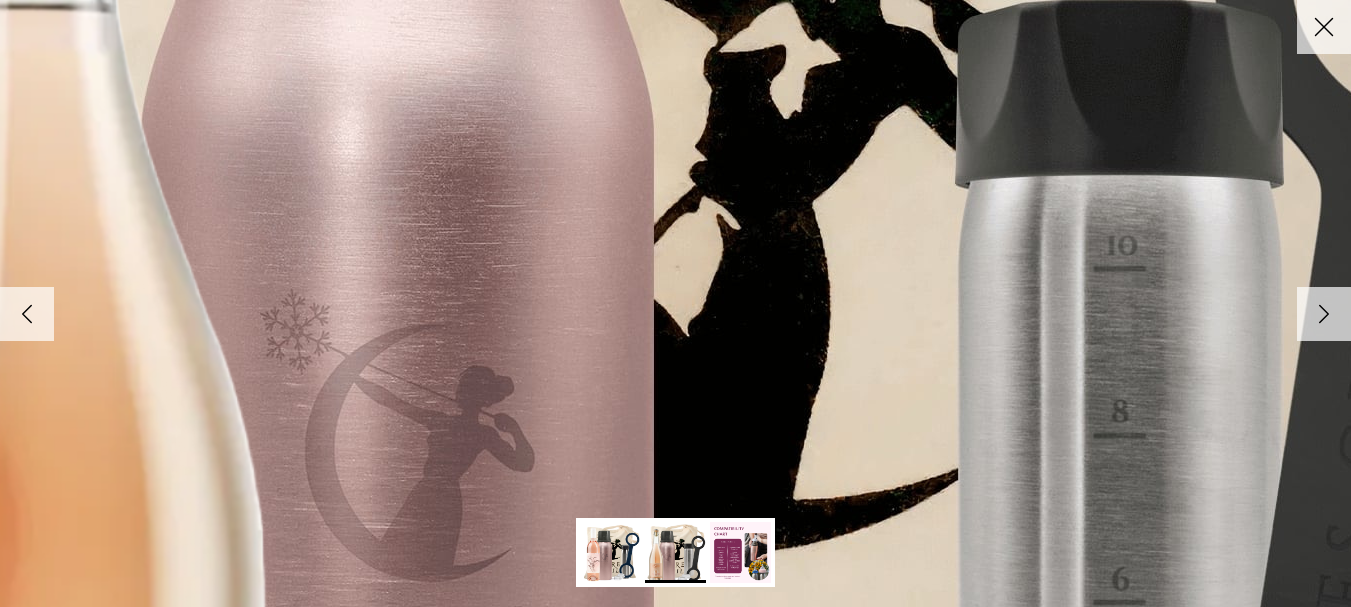click on "Close" 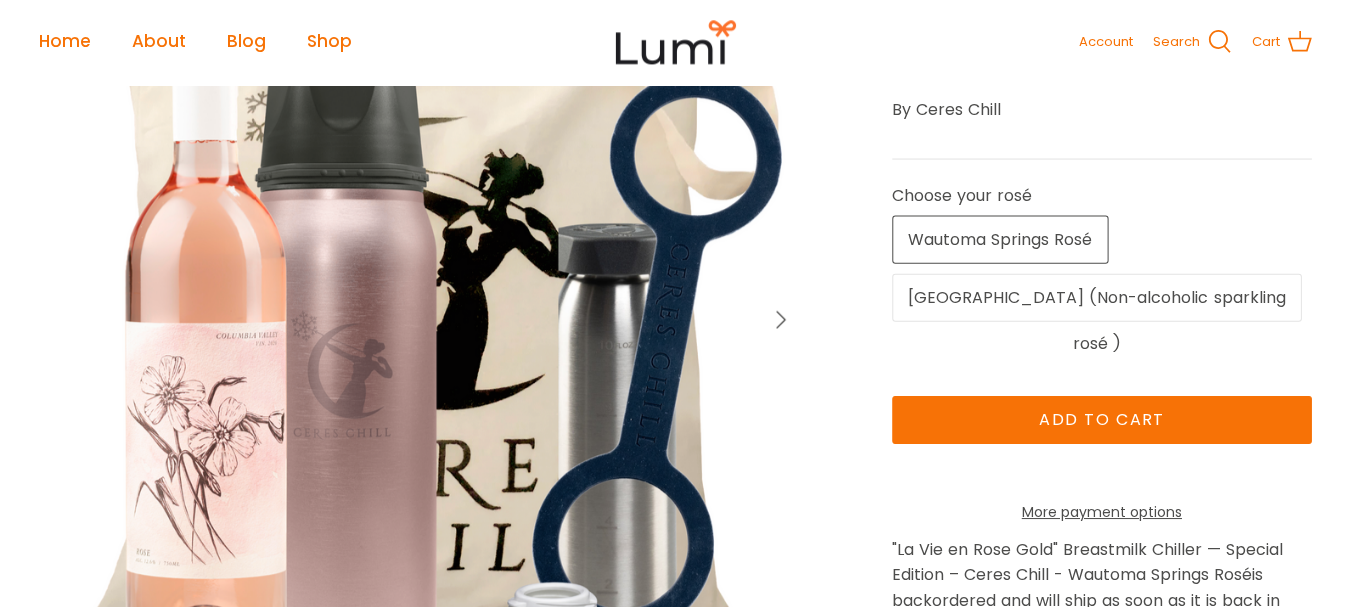scroll, scrollTop: 216, scrollLeft: 0, axis: vertical 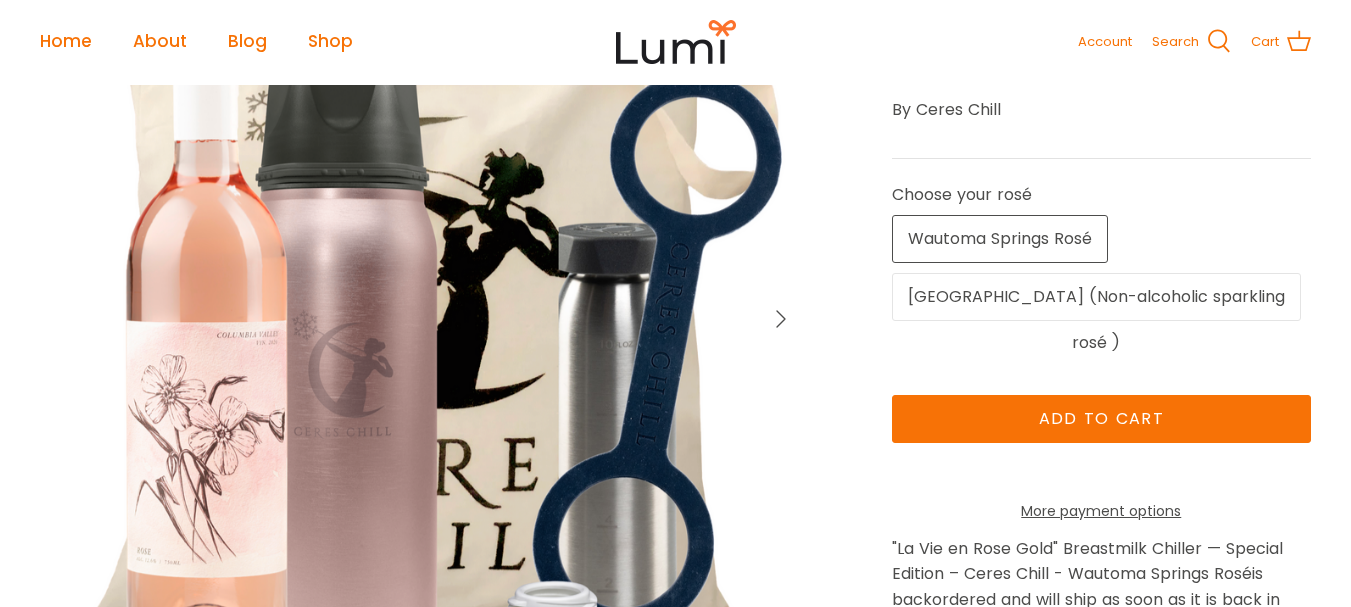 click at bounding box center (421, 319) 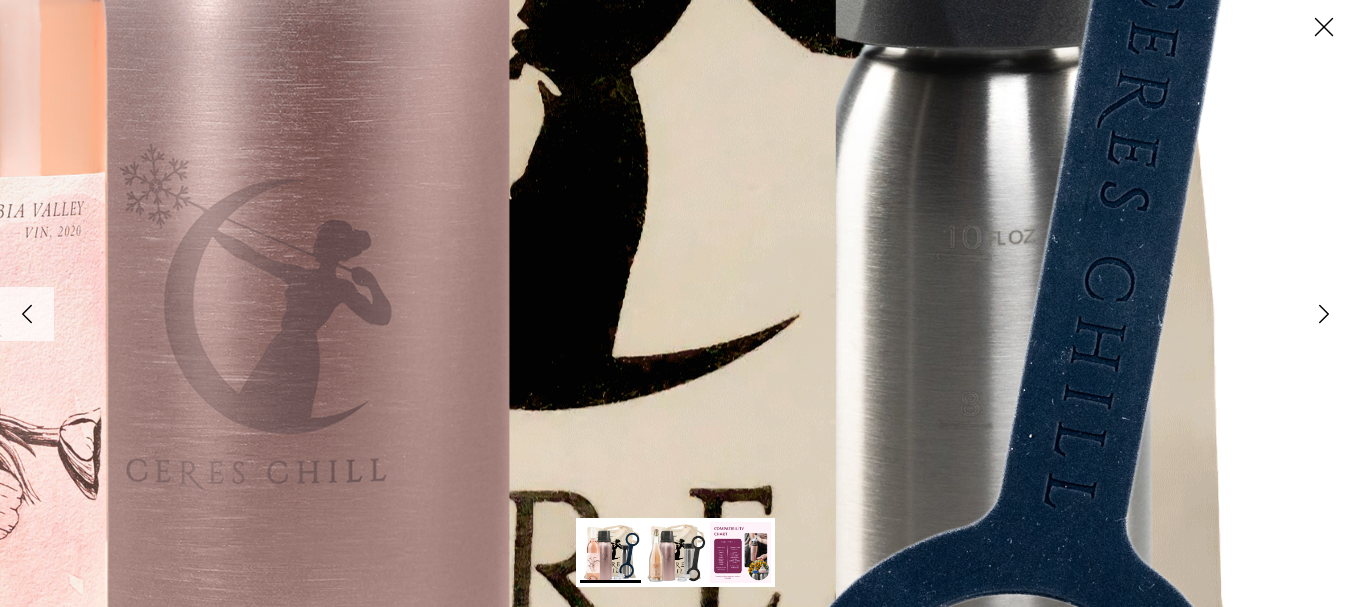 click at bounding box center (468, 170) 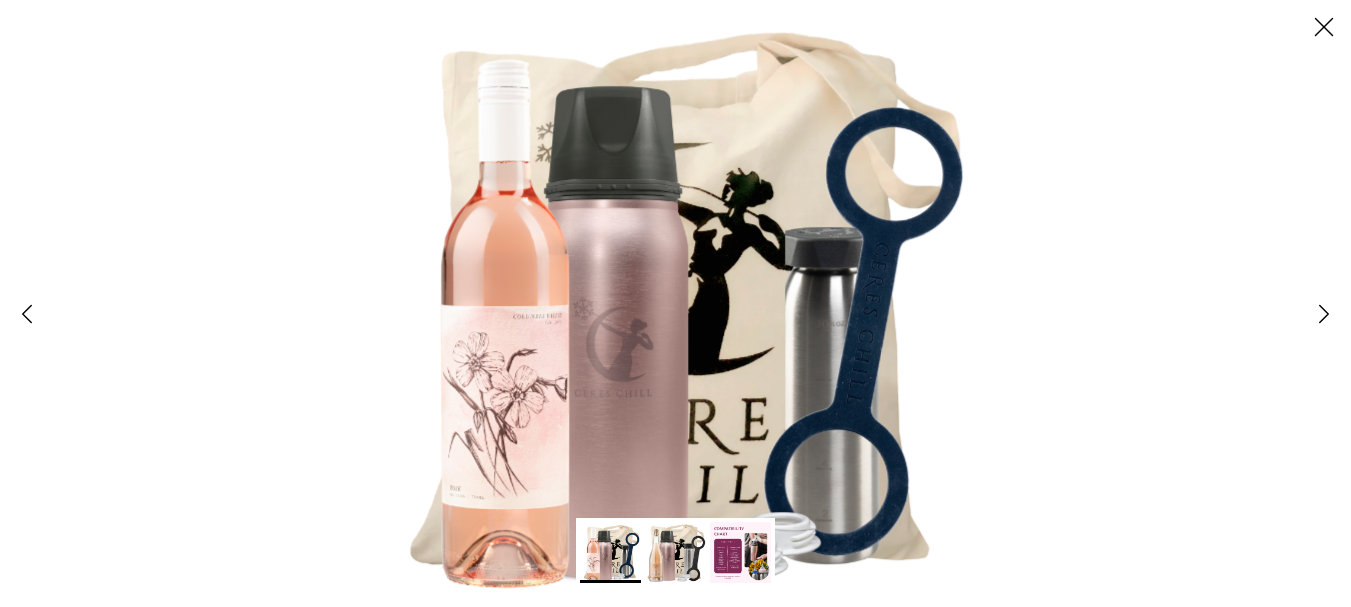 click at bounding box center (675, 303) 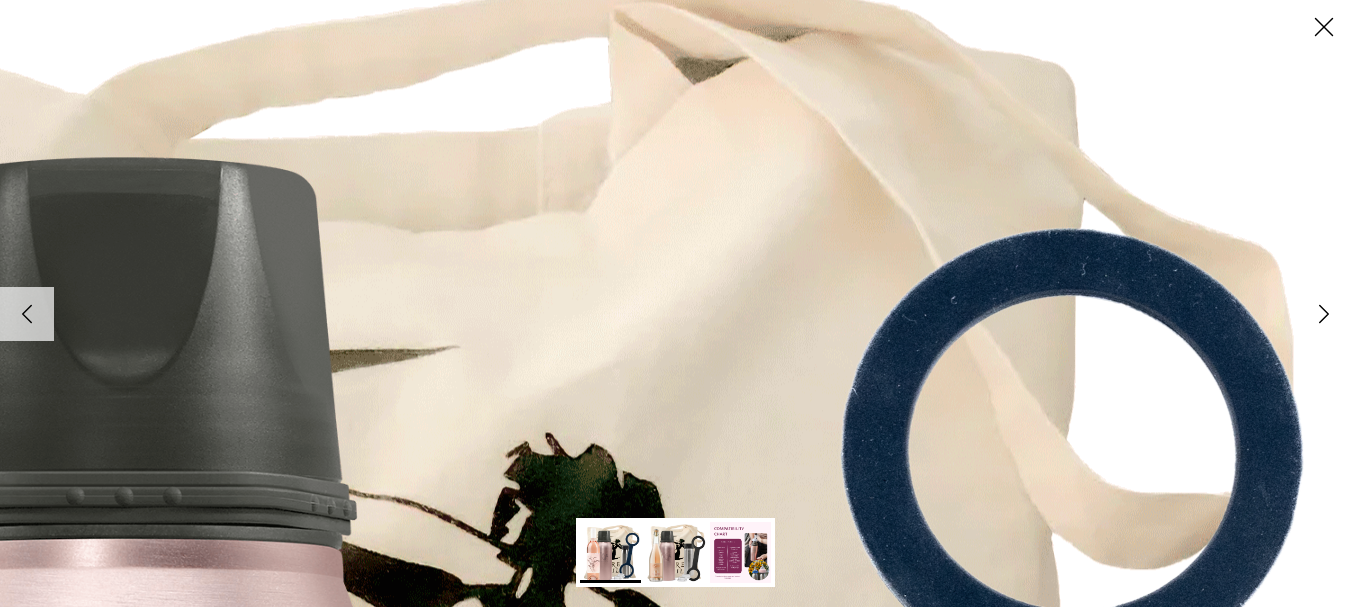 click at bounding box center [336, 892] 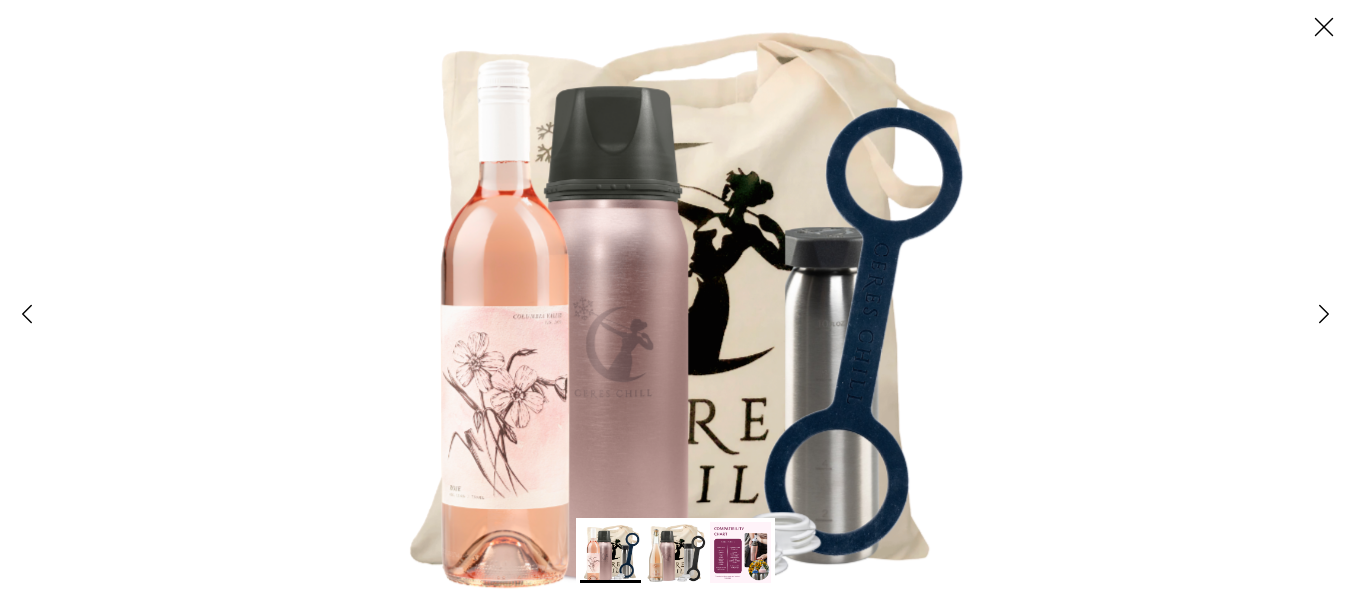 click on "Close" 